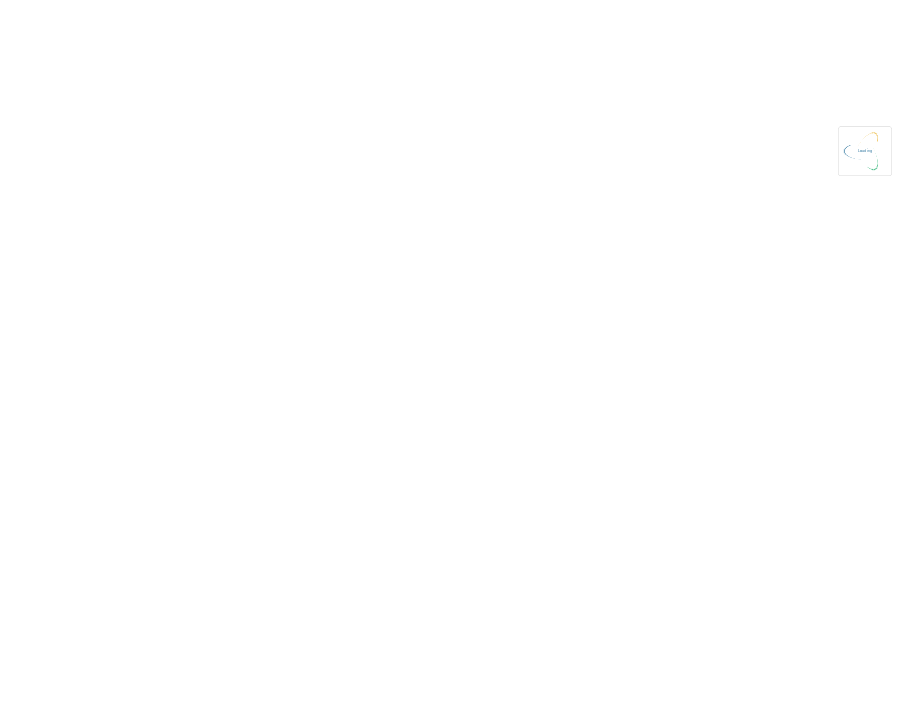 scroll, scrollTop: 0, scrollLeft: 0, axis: both 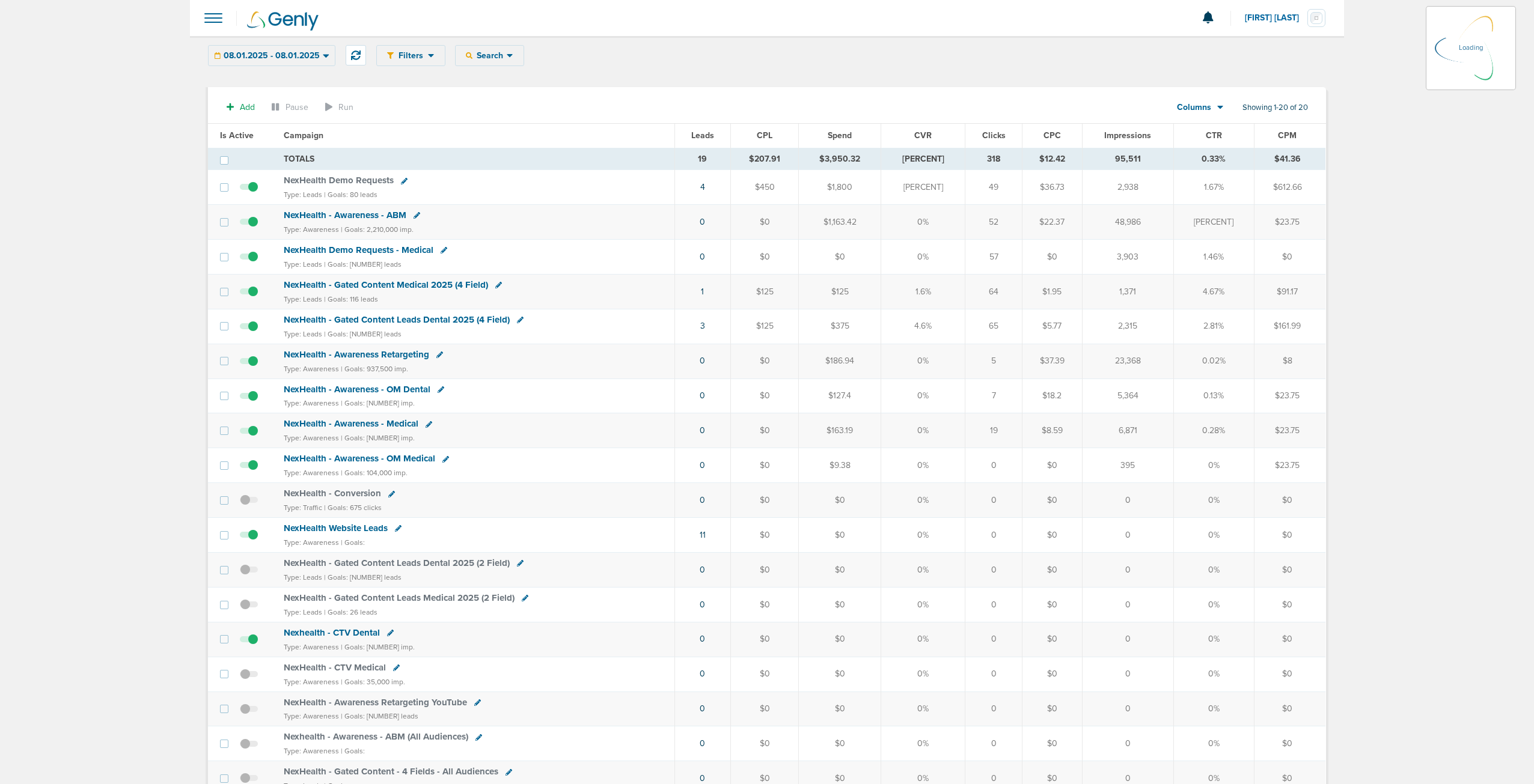 click on "NexHealth - Awareness - ABM" at bounding box center (345, 215) 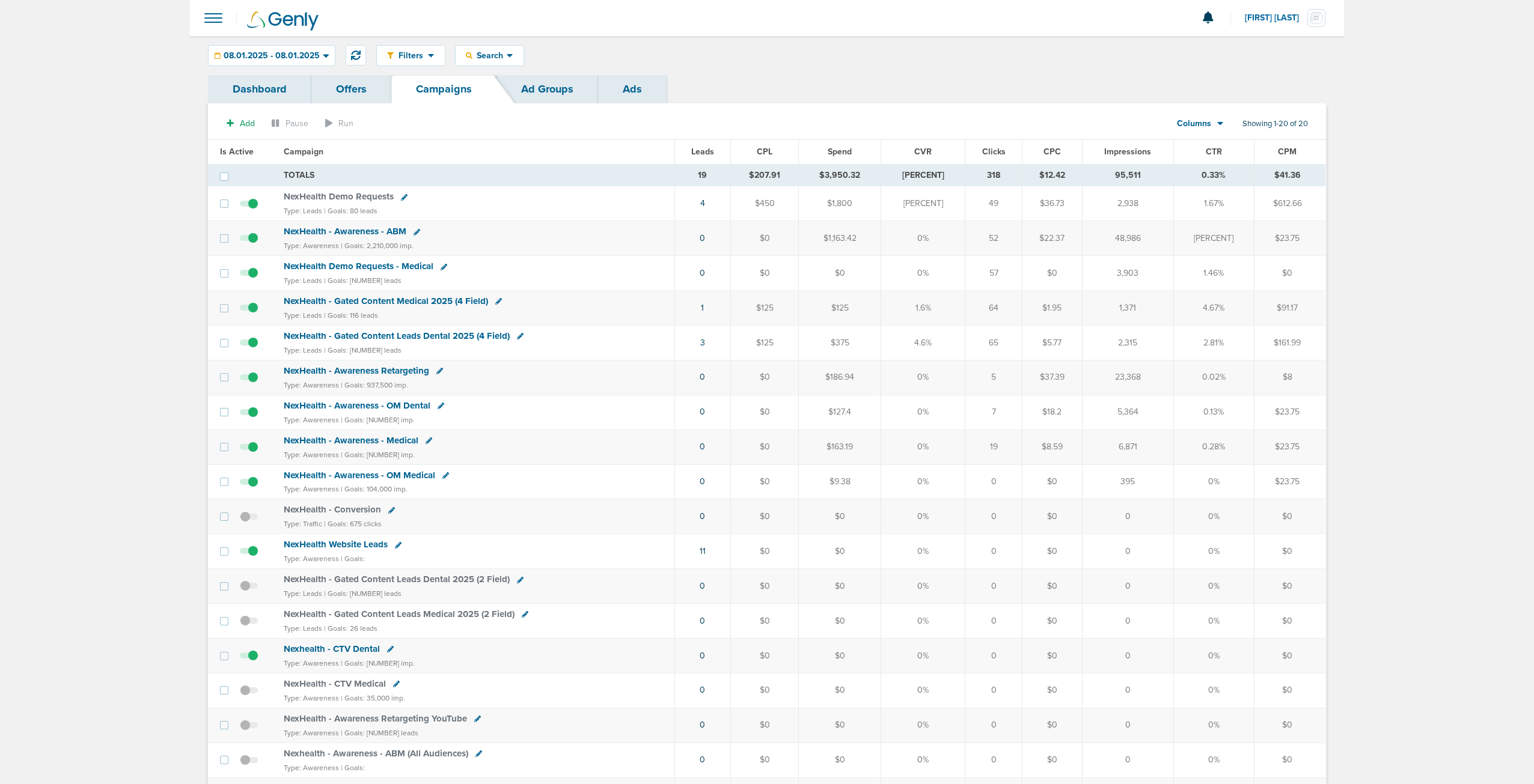 drag, startPoint x: 380, startPoint y: 232, endPoint x: 363, endPoint y: 229, distance: 17.262677 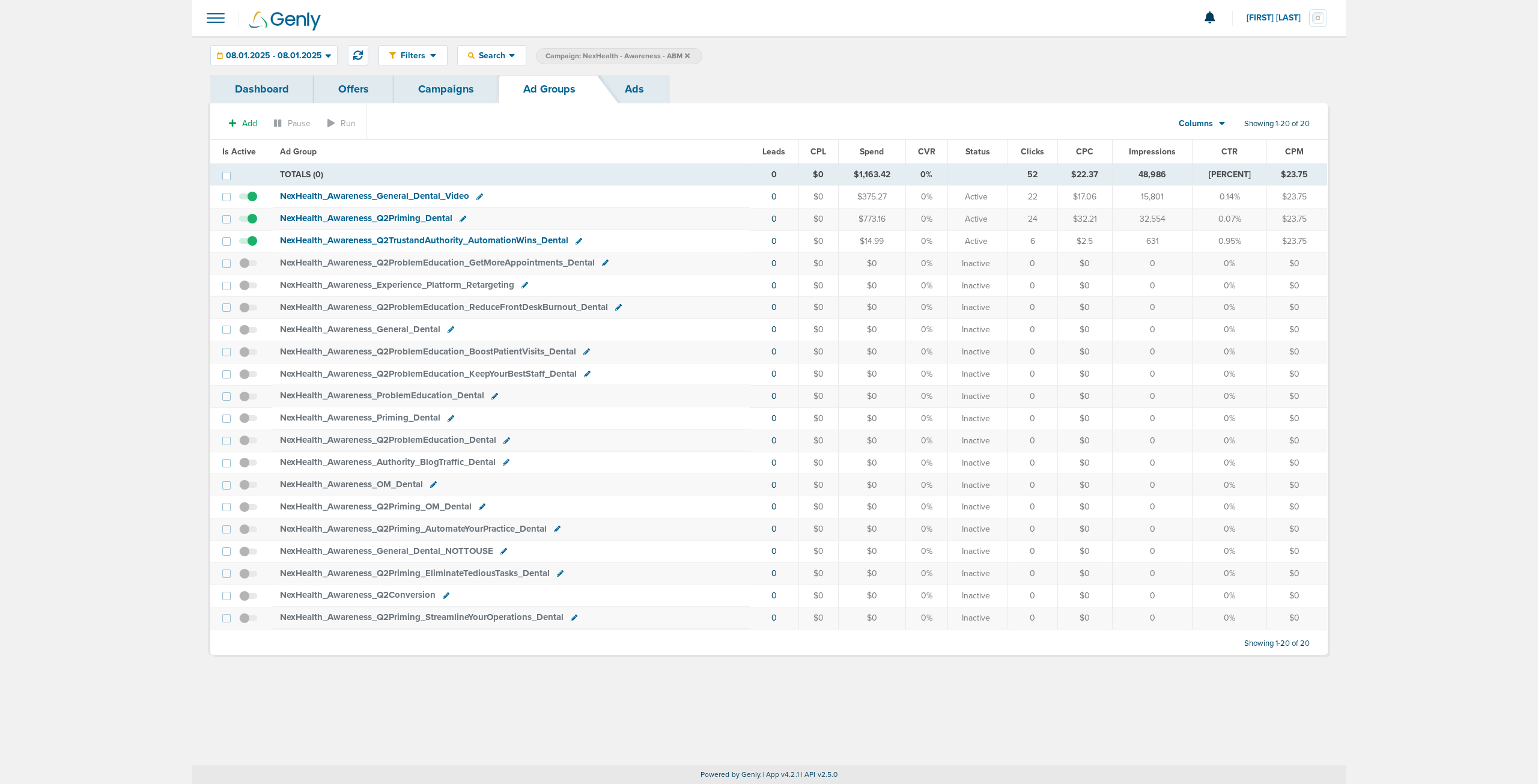 click on "Ads" at bounding box center [634, 89] 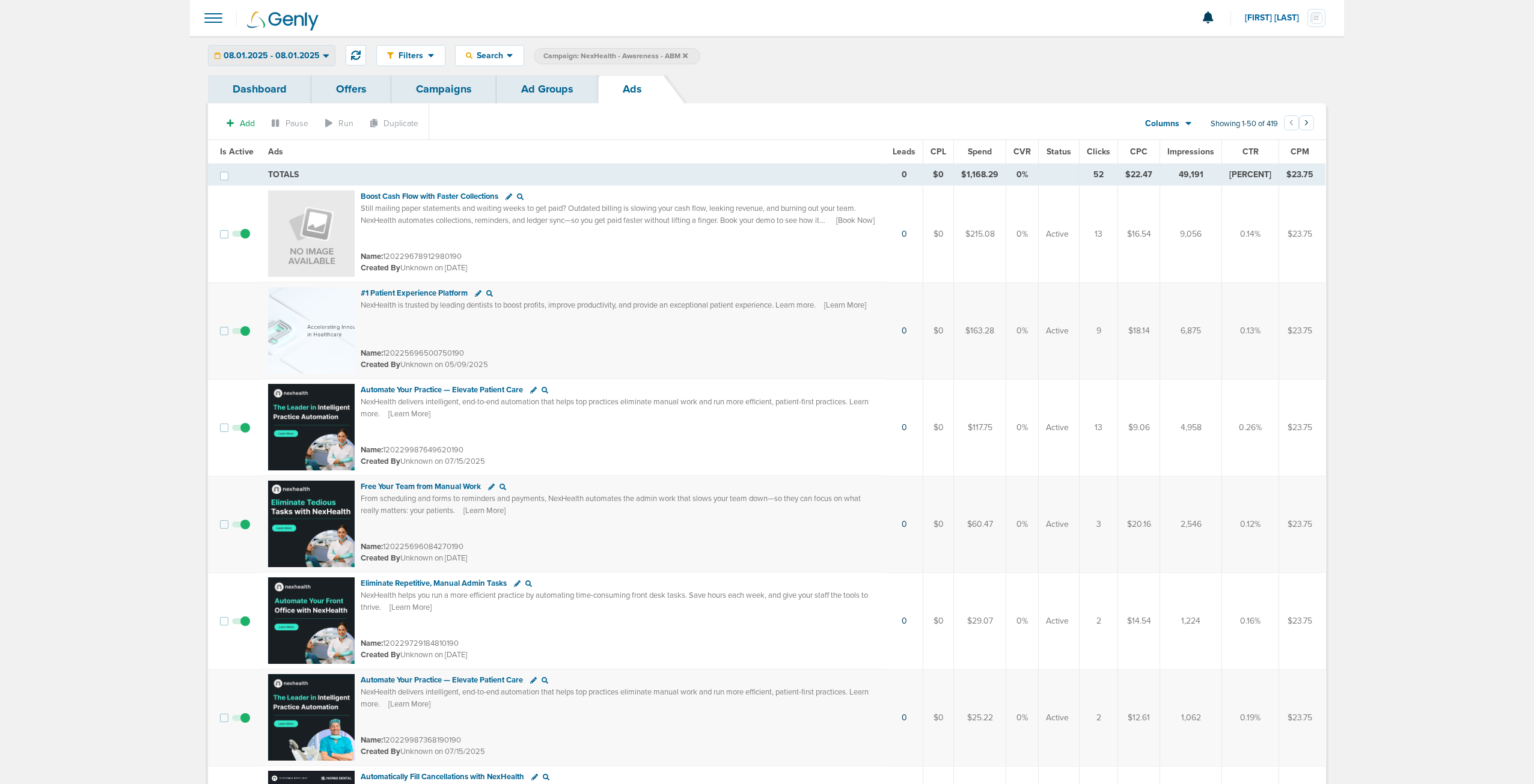 click on "08.01.2025 - 08.01.2025" at bounding box center (272, 56) 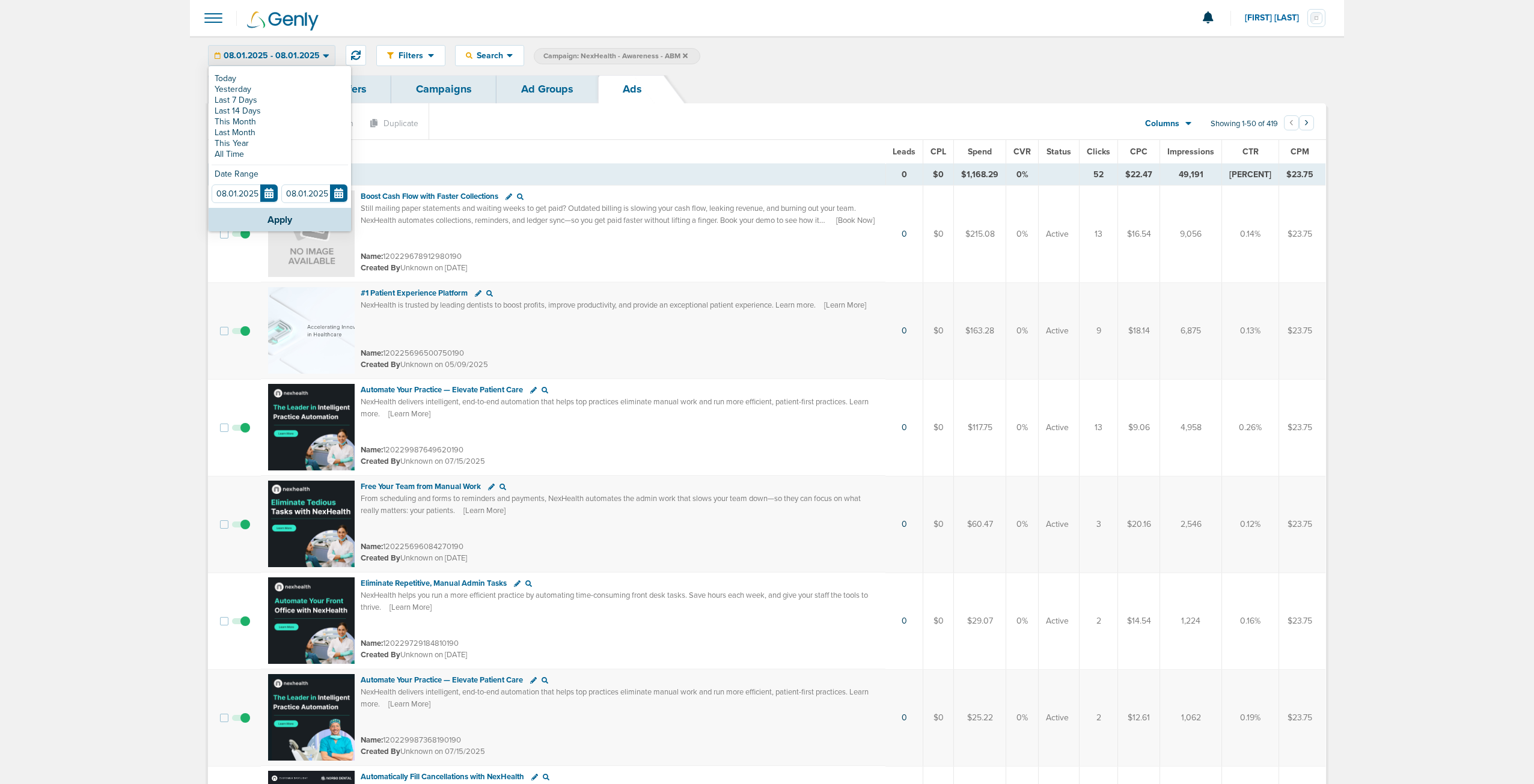 click on "Last Month" at bounding box center (280, 133) 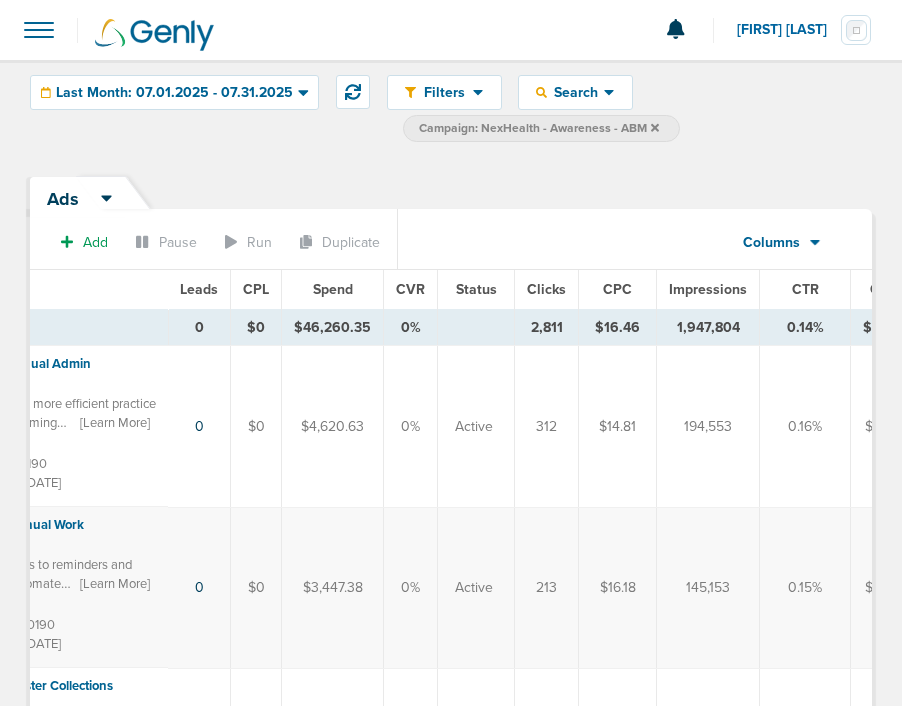 scroll, scrollTop: 0, scrollLeft: 416, axis: horizontal 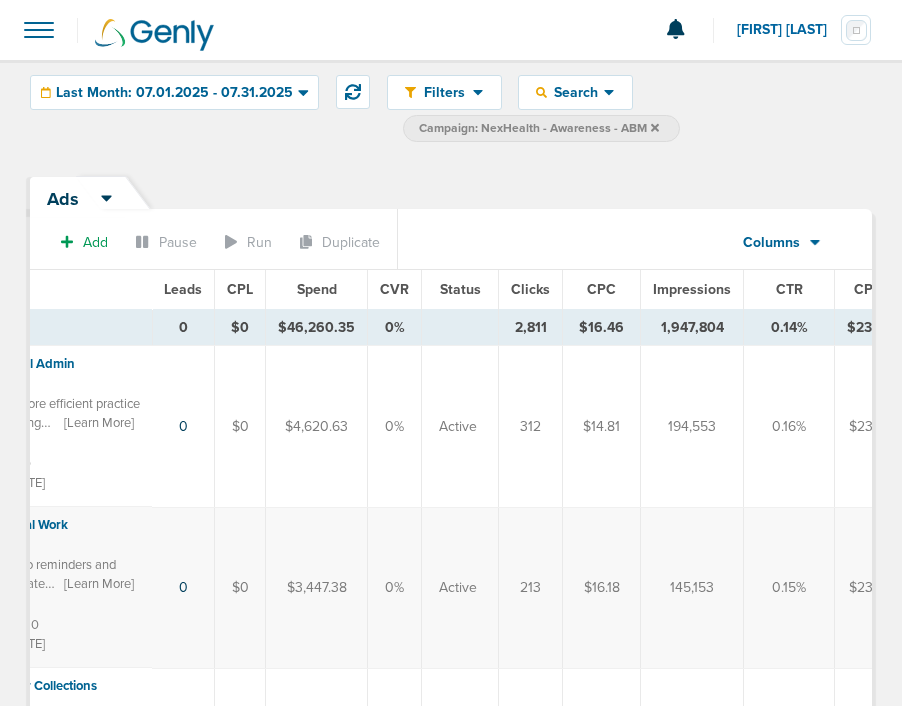 drag, startPoint x: 728, startPoint y: 428, endPoint x: 774, endPoint y: 425, distance: 46.09772 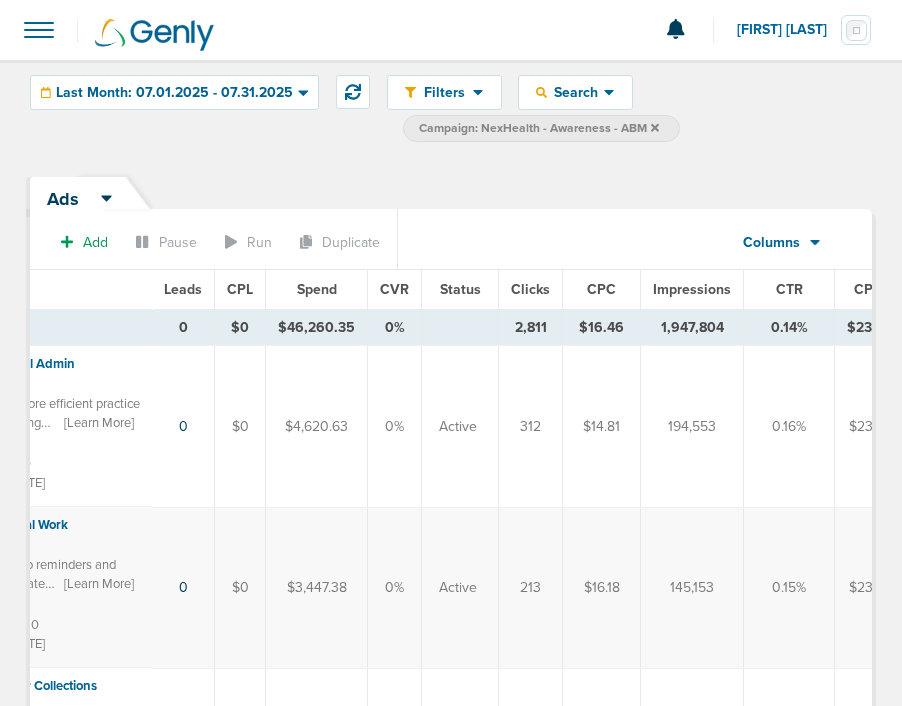 drag, startPoint x: 740, startPoint y: 432, endPoint x: 777, endPoint y: 433, distance: 37.01351 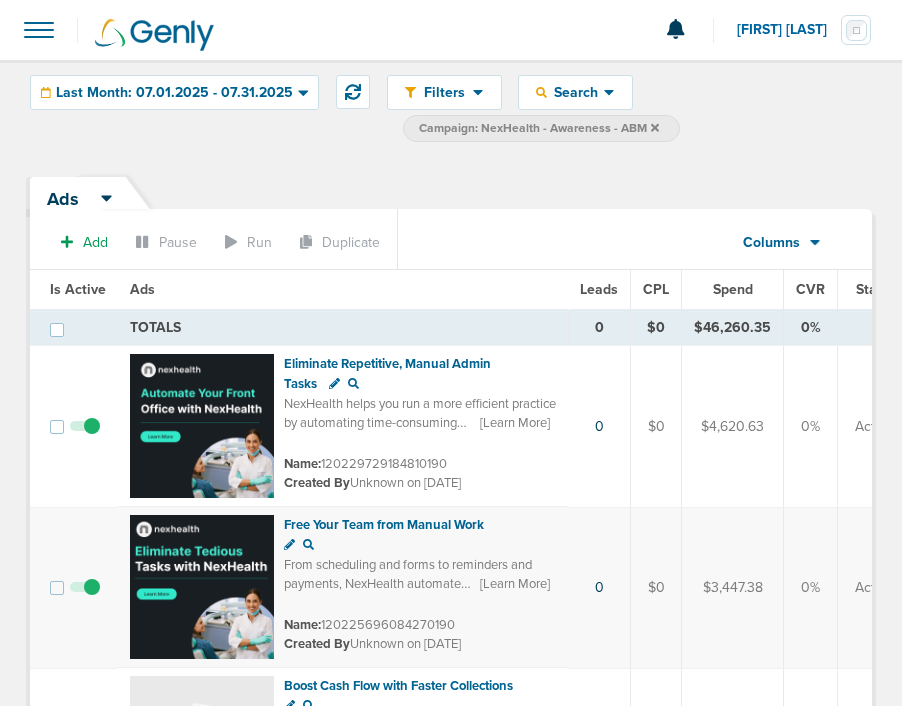 drag, startPoint x: 775, startPoint y: 423, endPoint x: -214, endPoint y: 462, distance: 989.7687 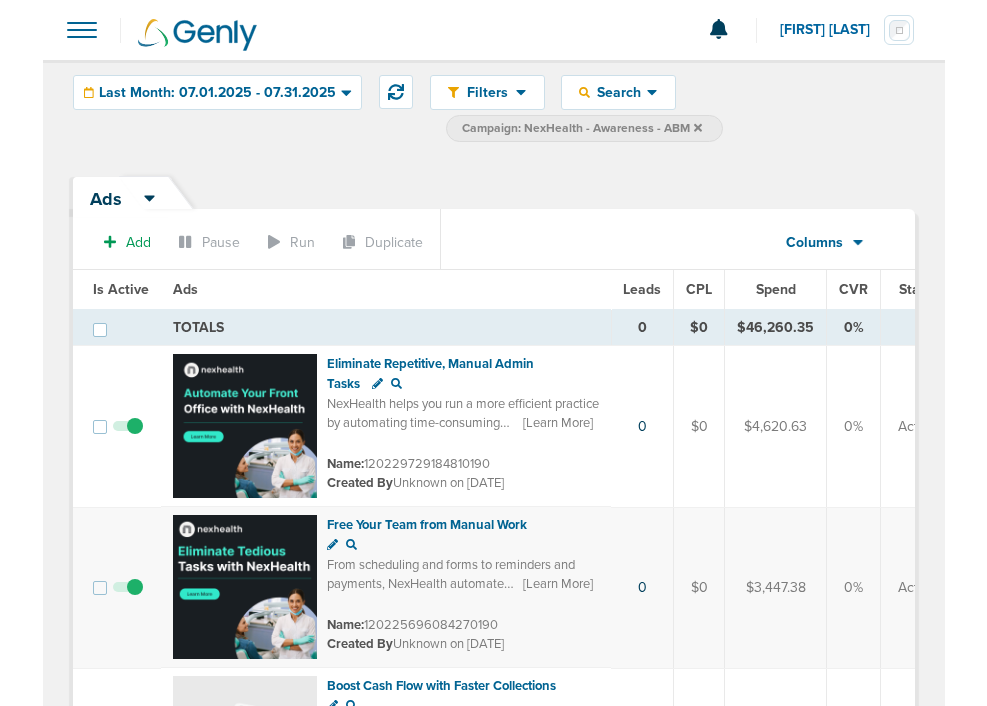scroll, scrollTop: 0, scrollLeft: 416, axis: horizontal 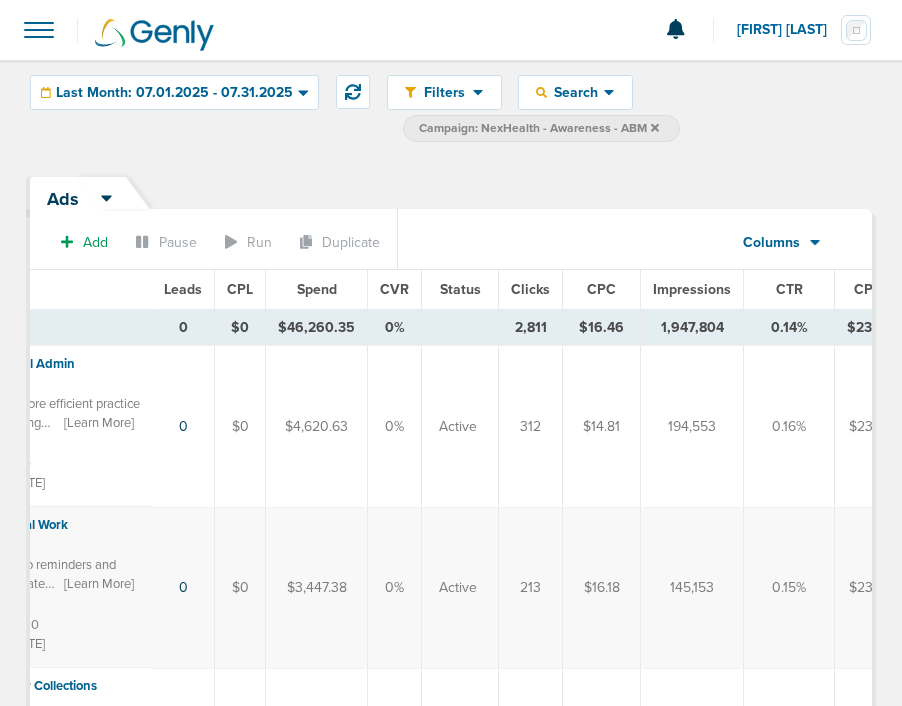 drag, startPoint x: 565, startPoint y: 464, endPoint x: 1364, endPoint y: 482, distance: 799.2027 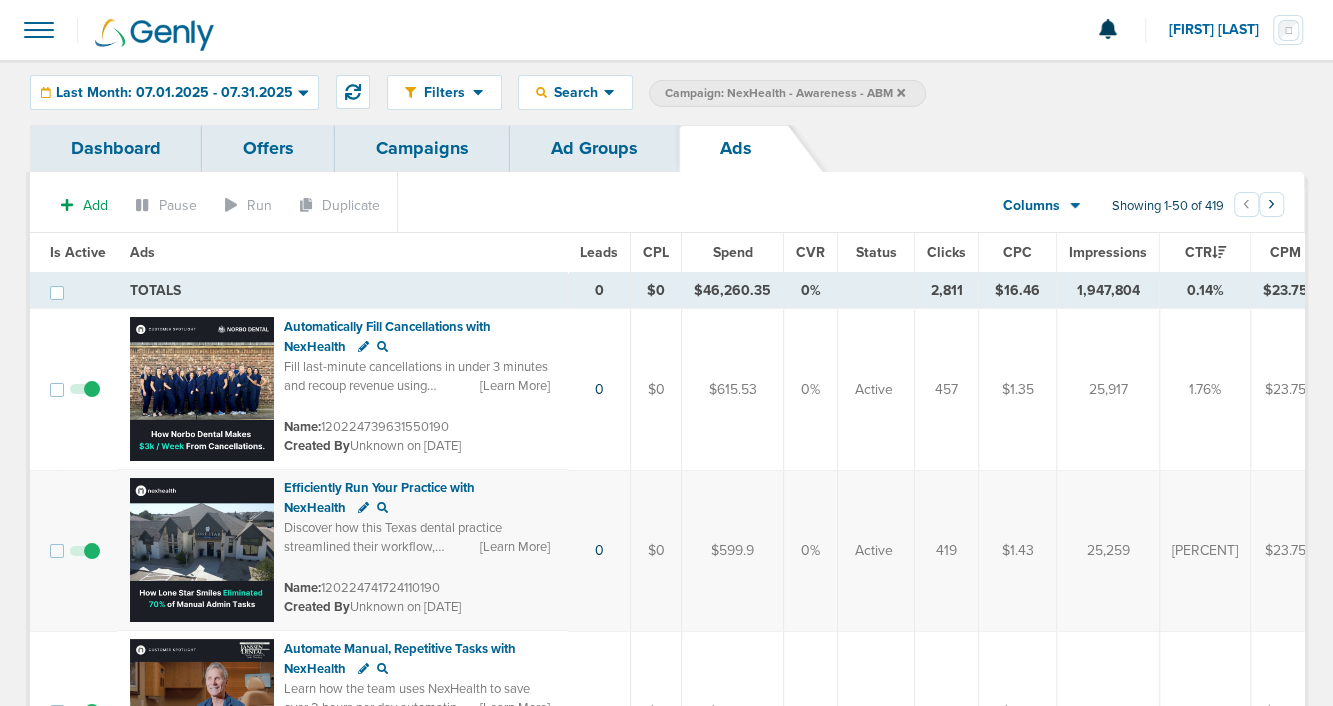 scroll, scrollTop: 0, scrollLeft: 0, axis: both 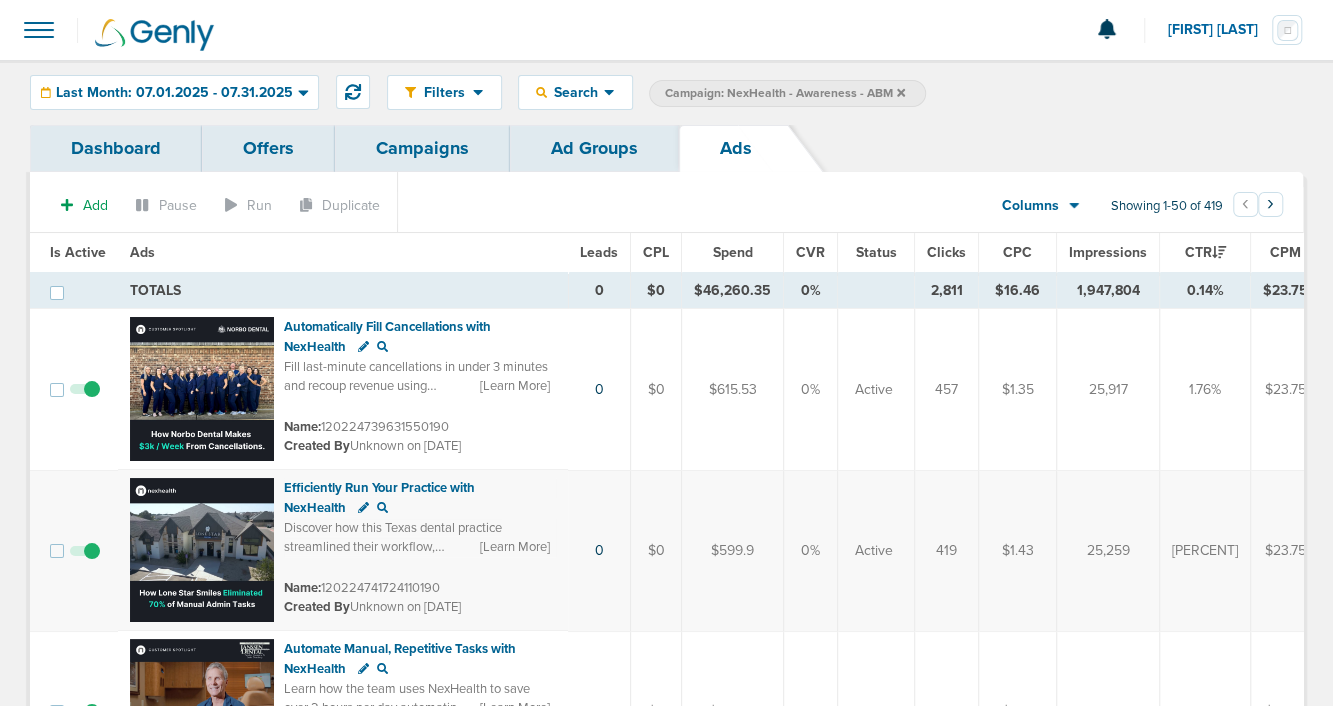 drag, startPoint x: 1176, startPoint y: 390, endPoint x: 1208, endPoint y: 396, distance: 32.55764 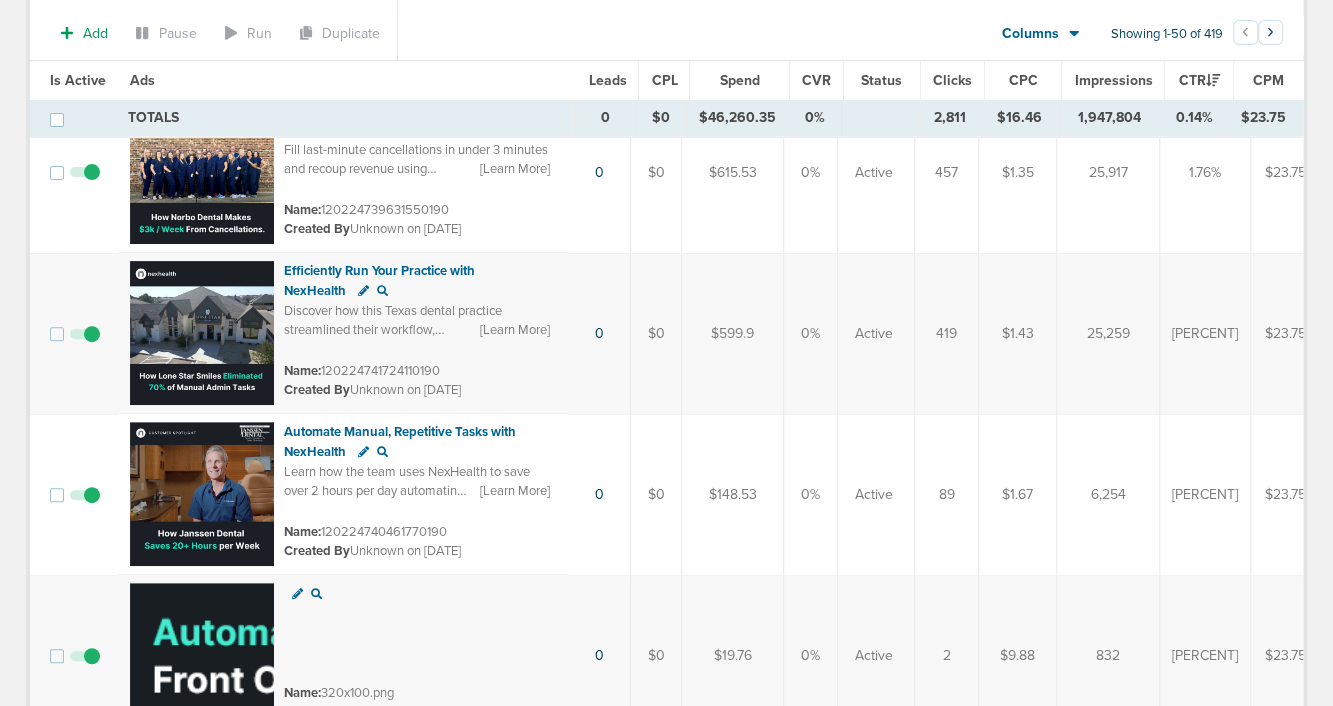 scroll, scrollTop: 444, scrollLeft: 0, axis: vertical 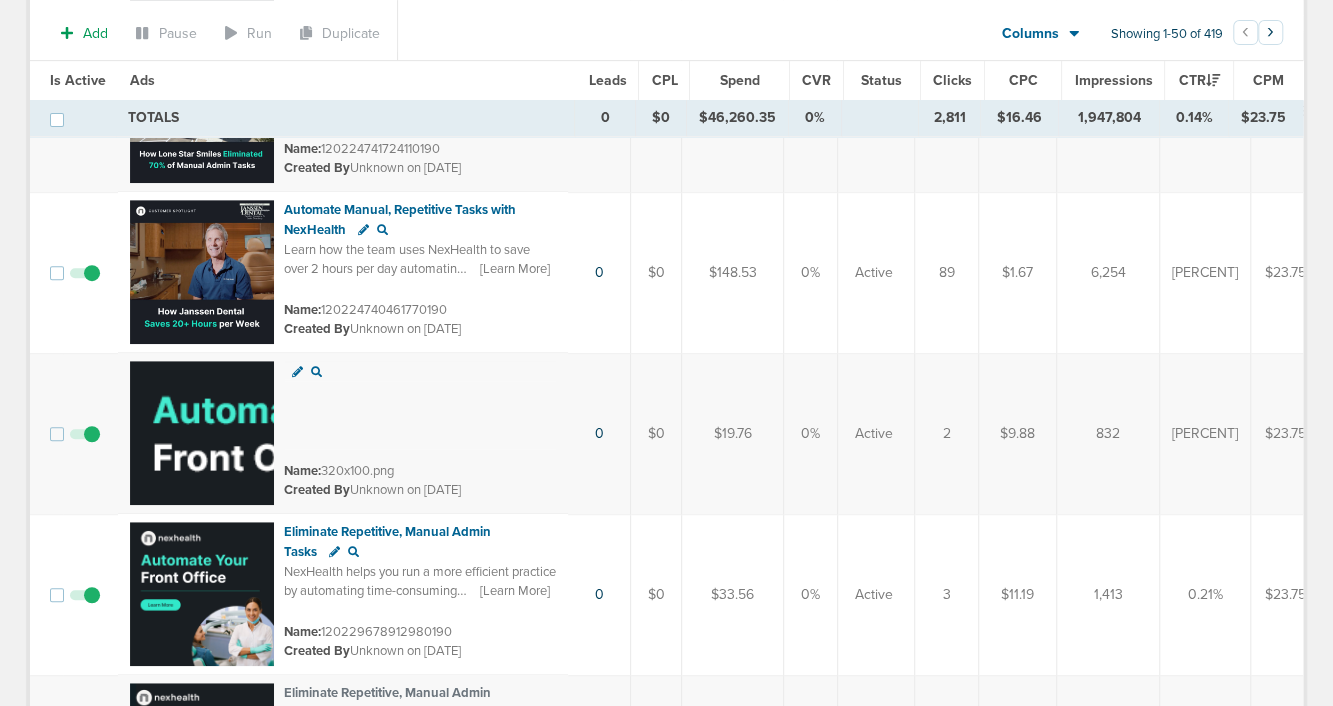 drag, startPoint x: 1171, startPoint y: 596, endPoint x: 1236, endPoint y: 594, distance: 65.03076 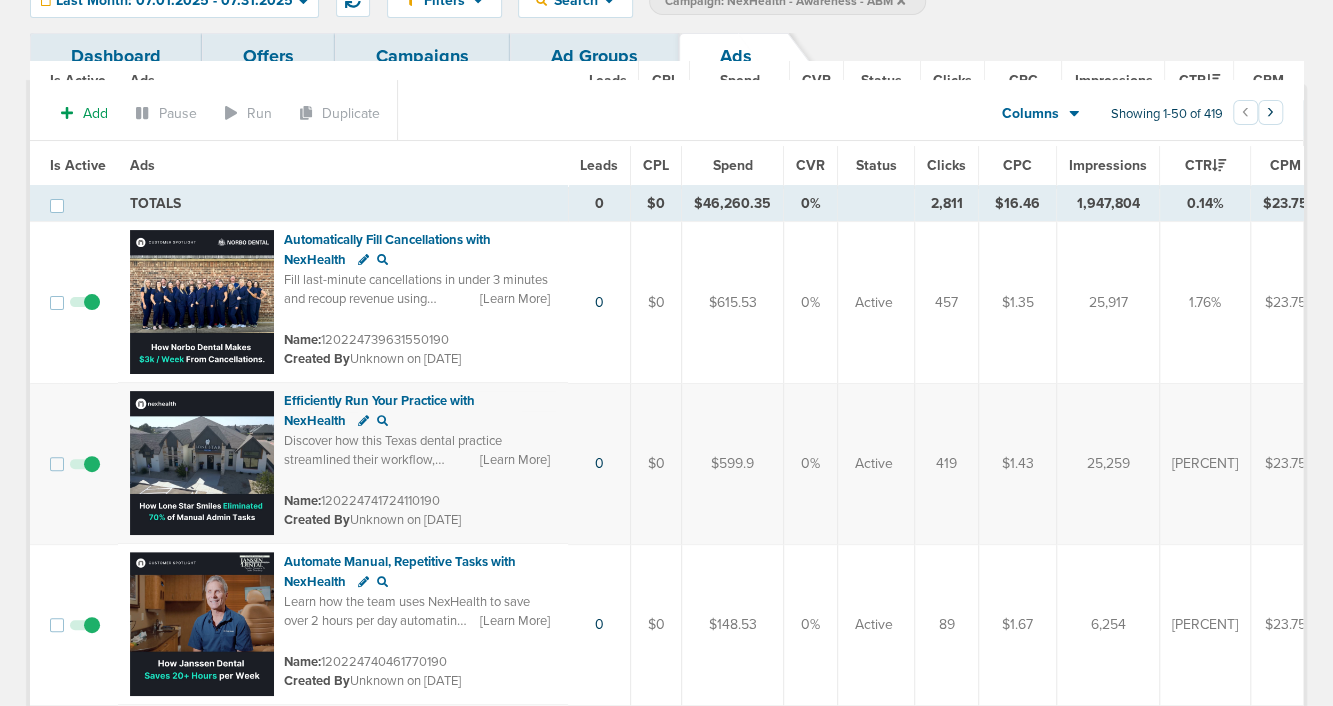 scroll, scrollTop: 0, scrollLeft: 0, axis: both 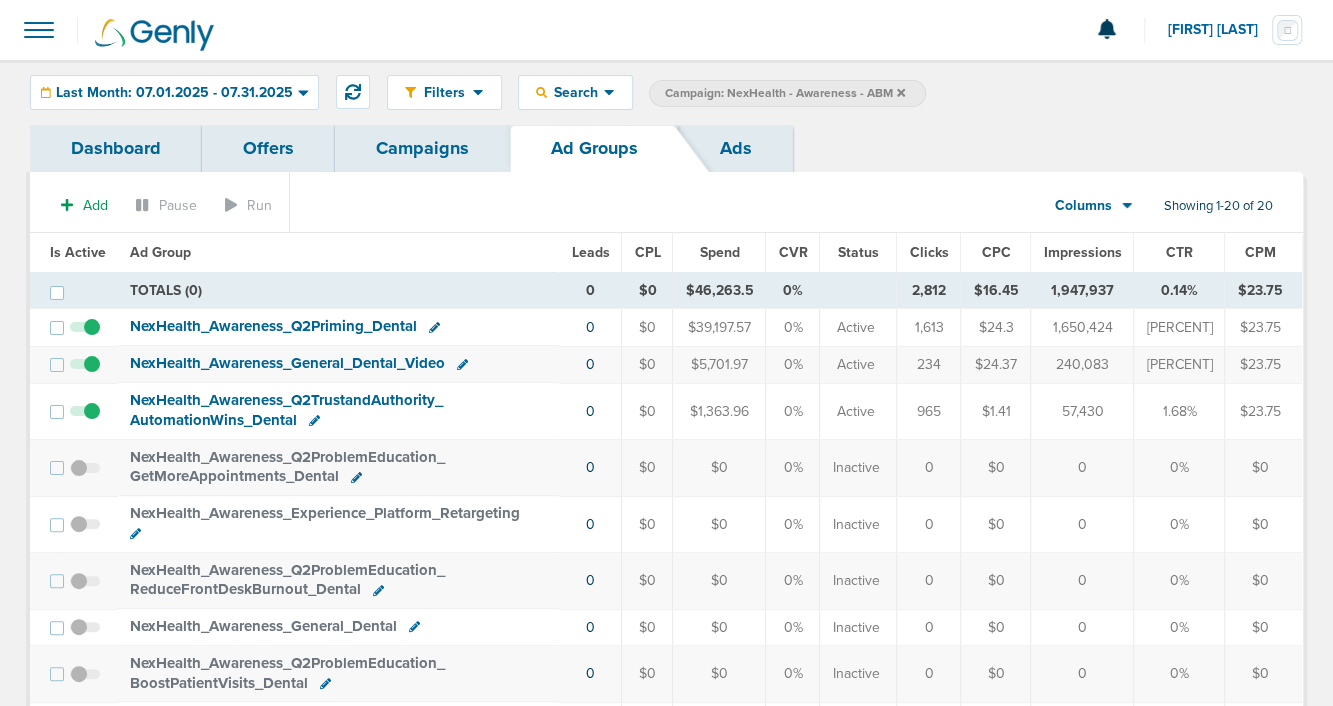 click on "Showing 1-20 of 20" at bounding box center (666, 210) 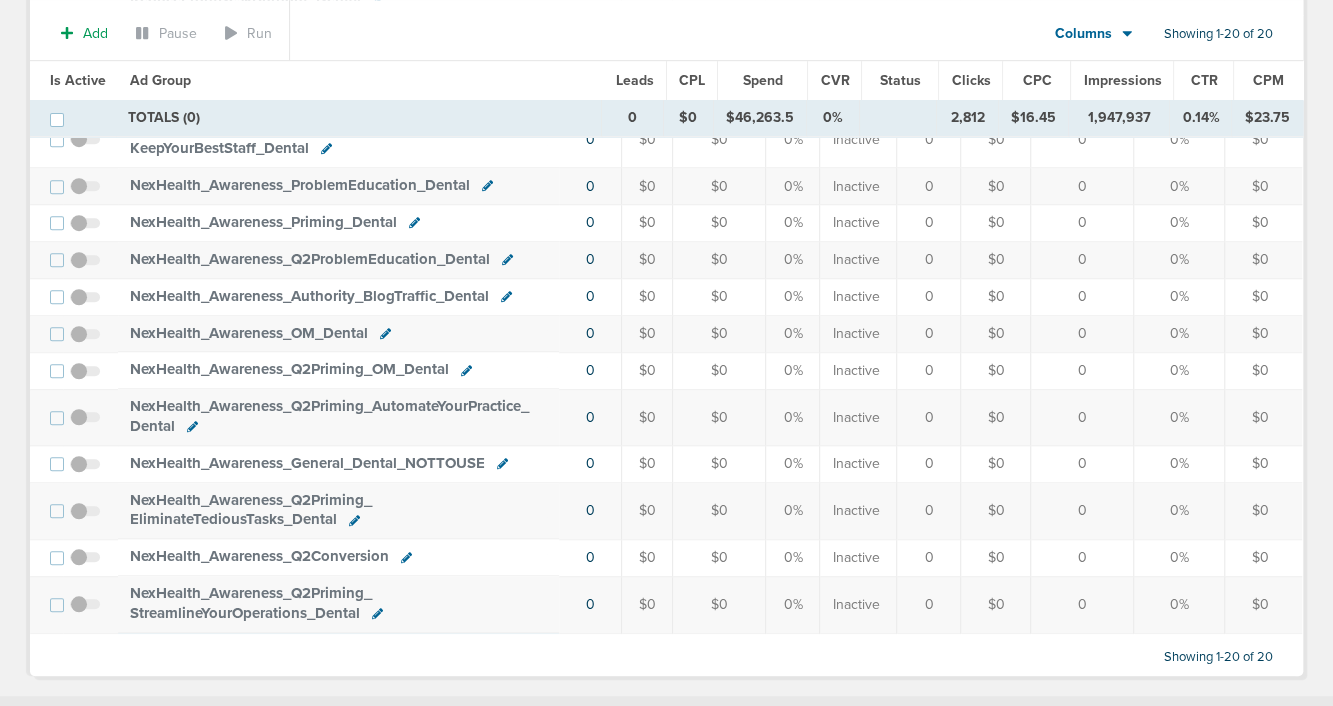 scroll, scrollTop: 0, scrollLeft: 0, axis: both 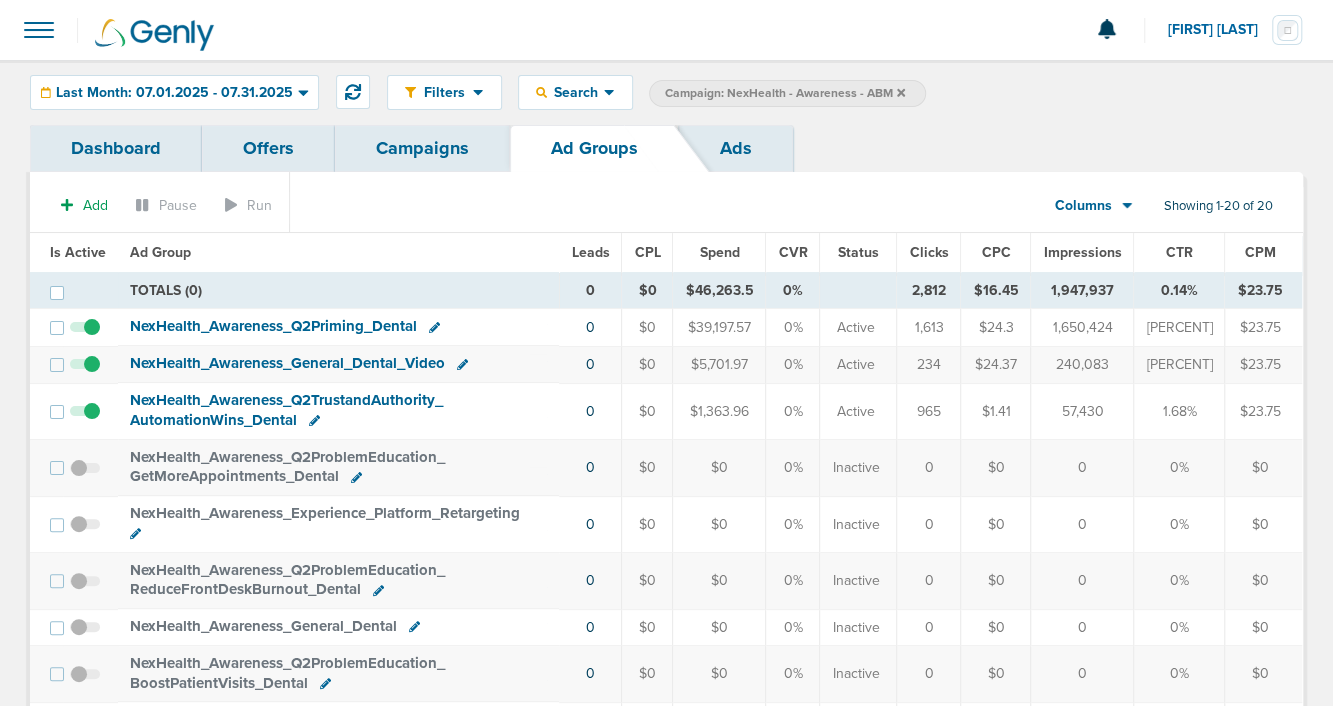 click on "Campaigns" at bounding box center [422, 148] 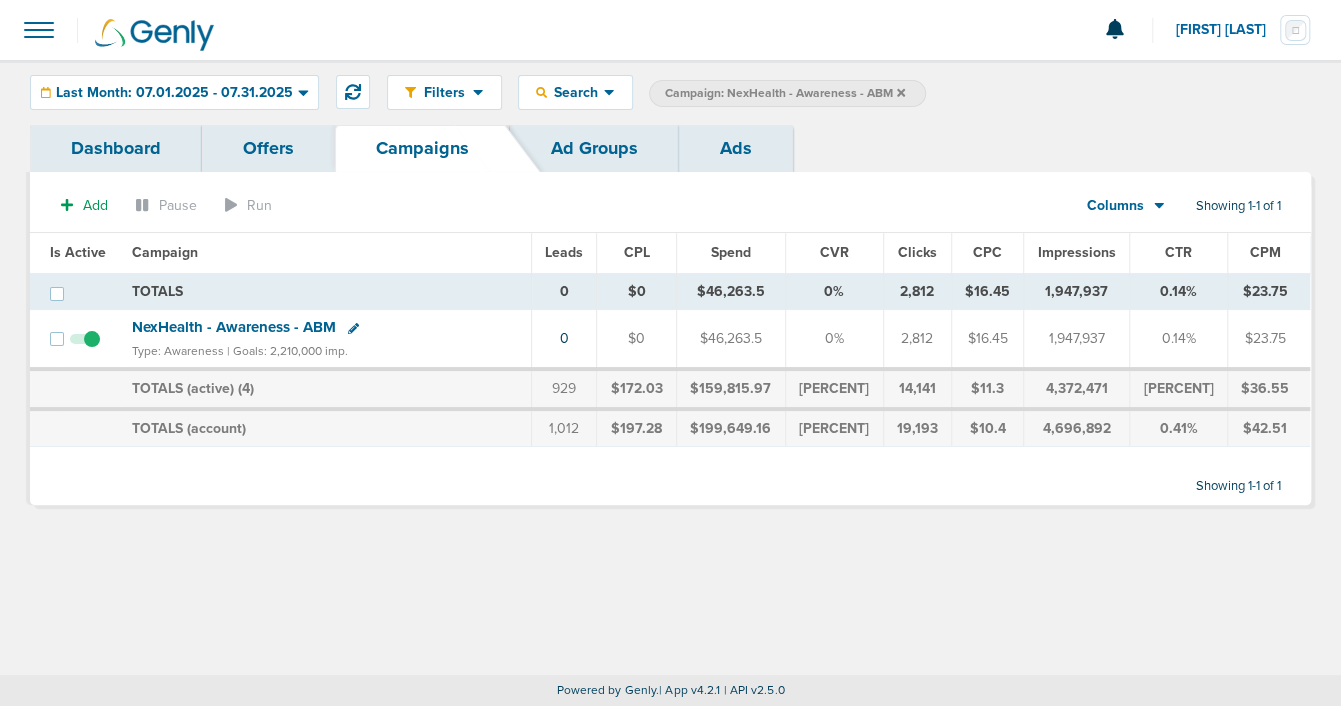 click 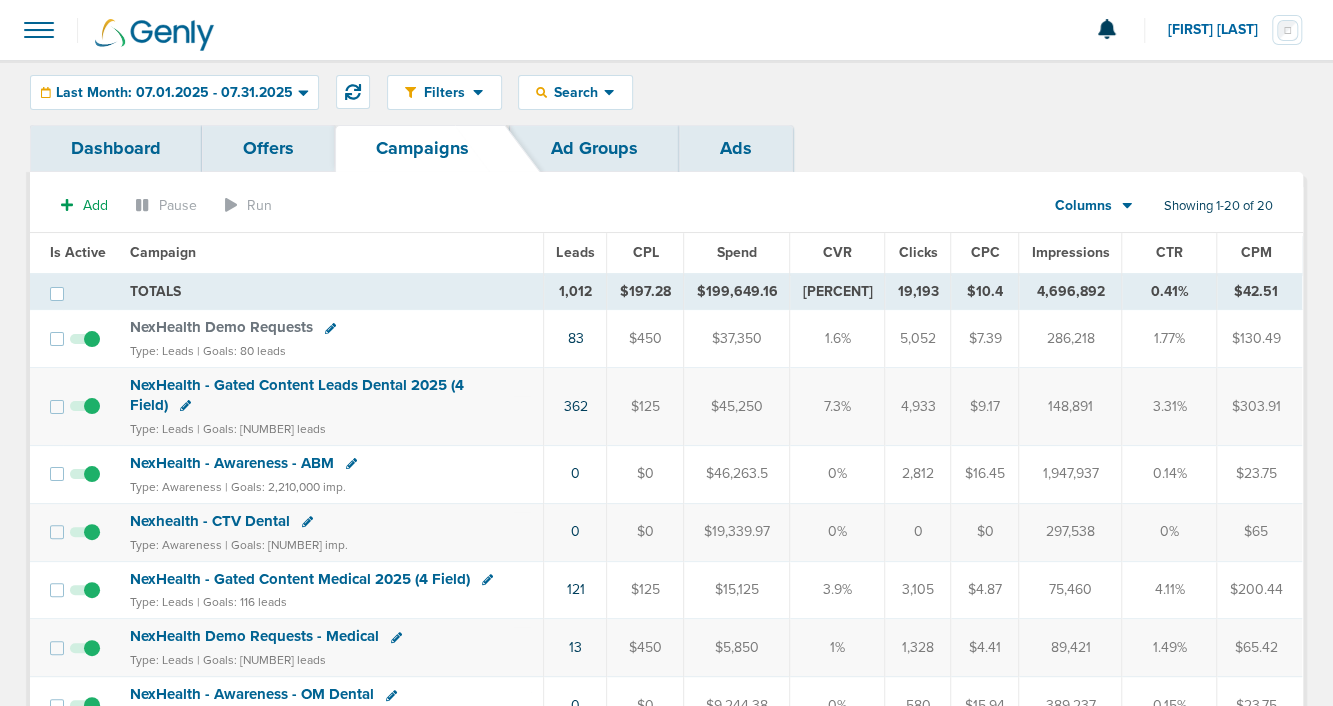 click on "NexHealth - Gated Content Leads Dental 2025 (4 Field)" at bounding box center [297, 395] 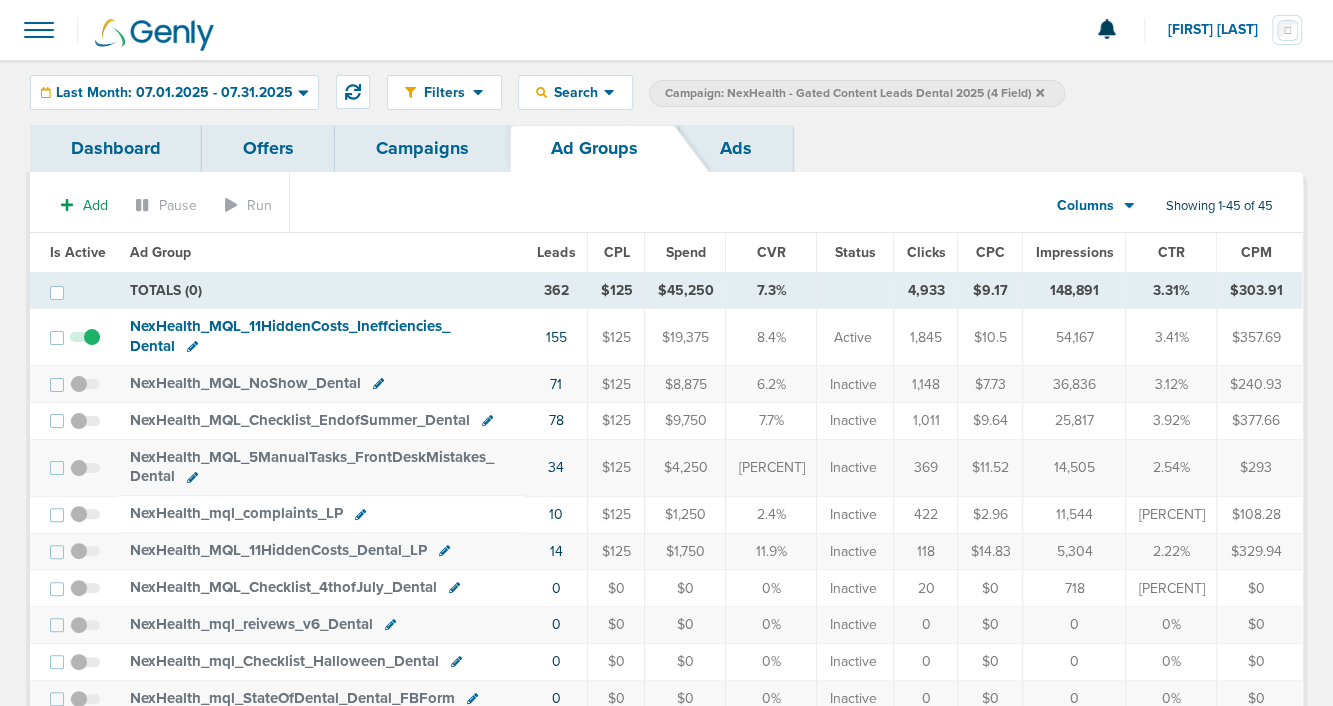 click on "NexHealth_ MQL_ 11HiddenCosts_ Ineffciencies_ Dental" at bounding box center [290, 336] 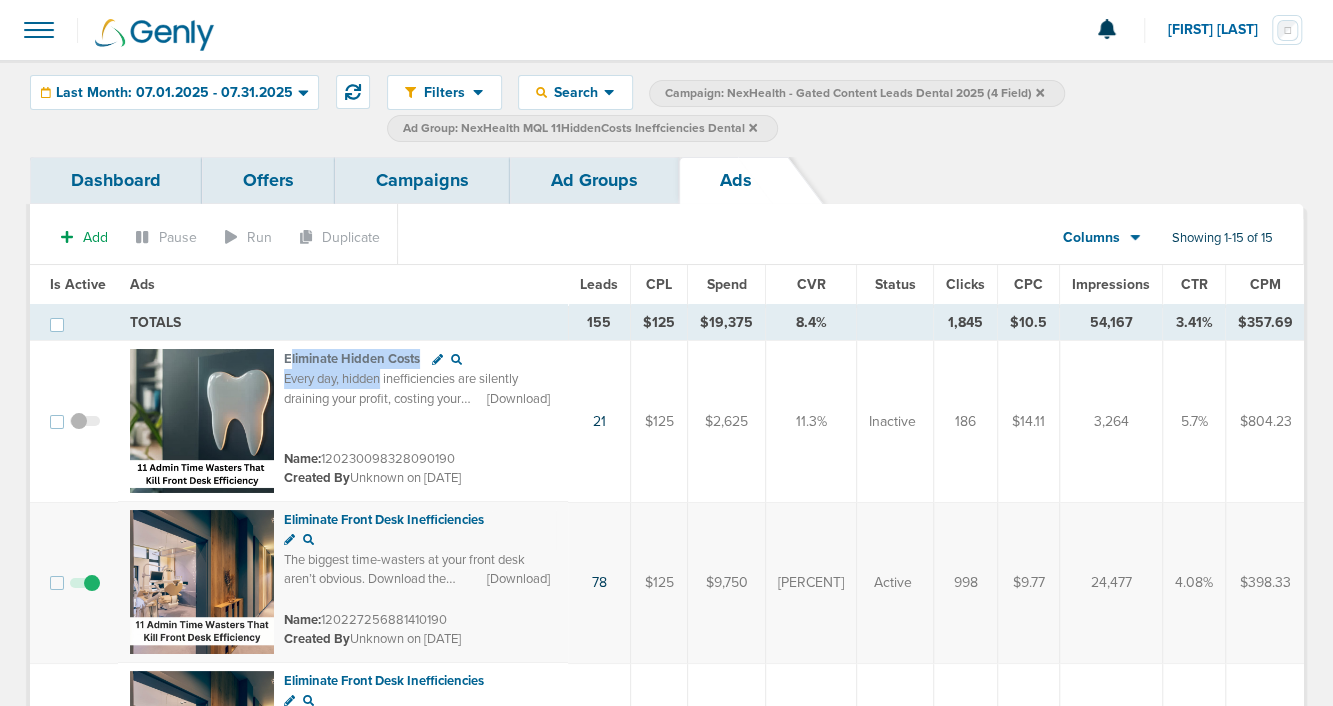 drag, startPoint x: 288, startPoint y: 353, endPoint x: 384, endPoint y: 380, distance: 99.724625 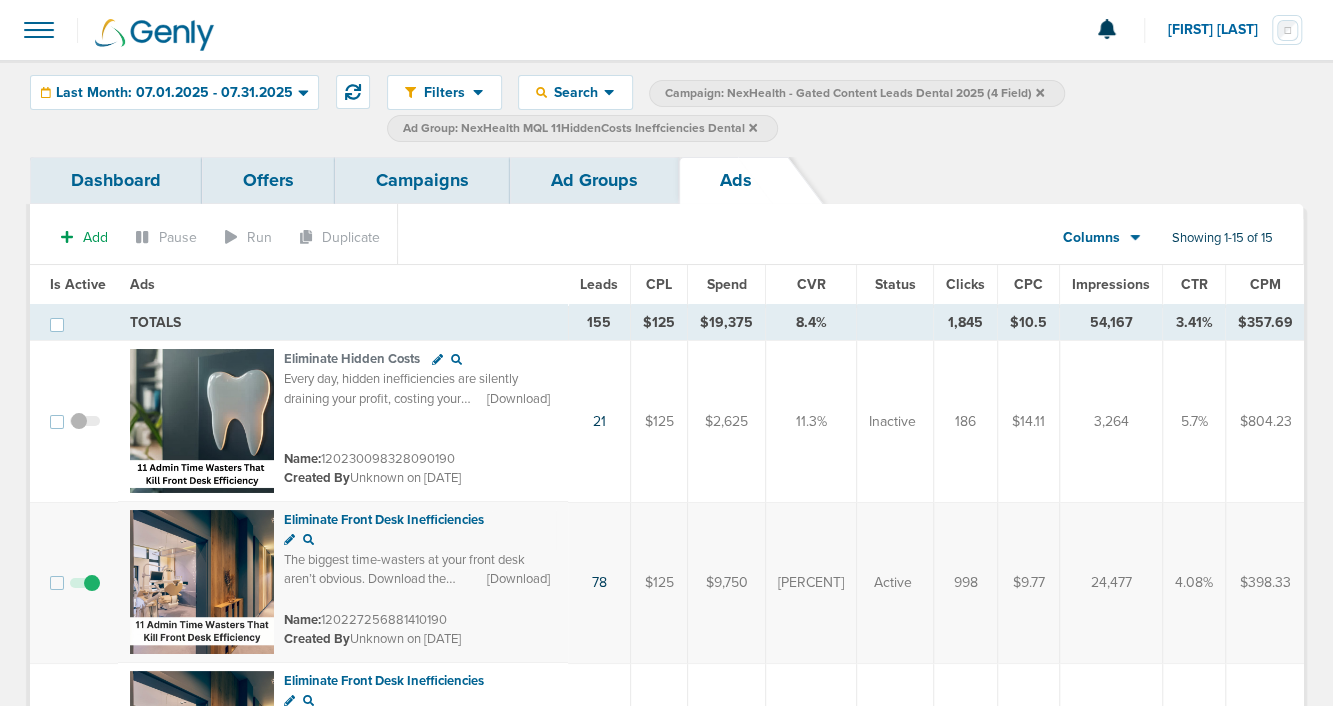 click on "Every day, hidden inefficiencies are silently draining your profit, costing your practice thousands without anyone noticing. Download this free guide to uncover the 11 biggest money-wasters in dentistry—and learn how to fix them automatically." at bounding box center [412, 428] 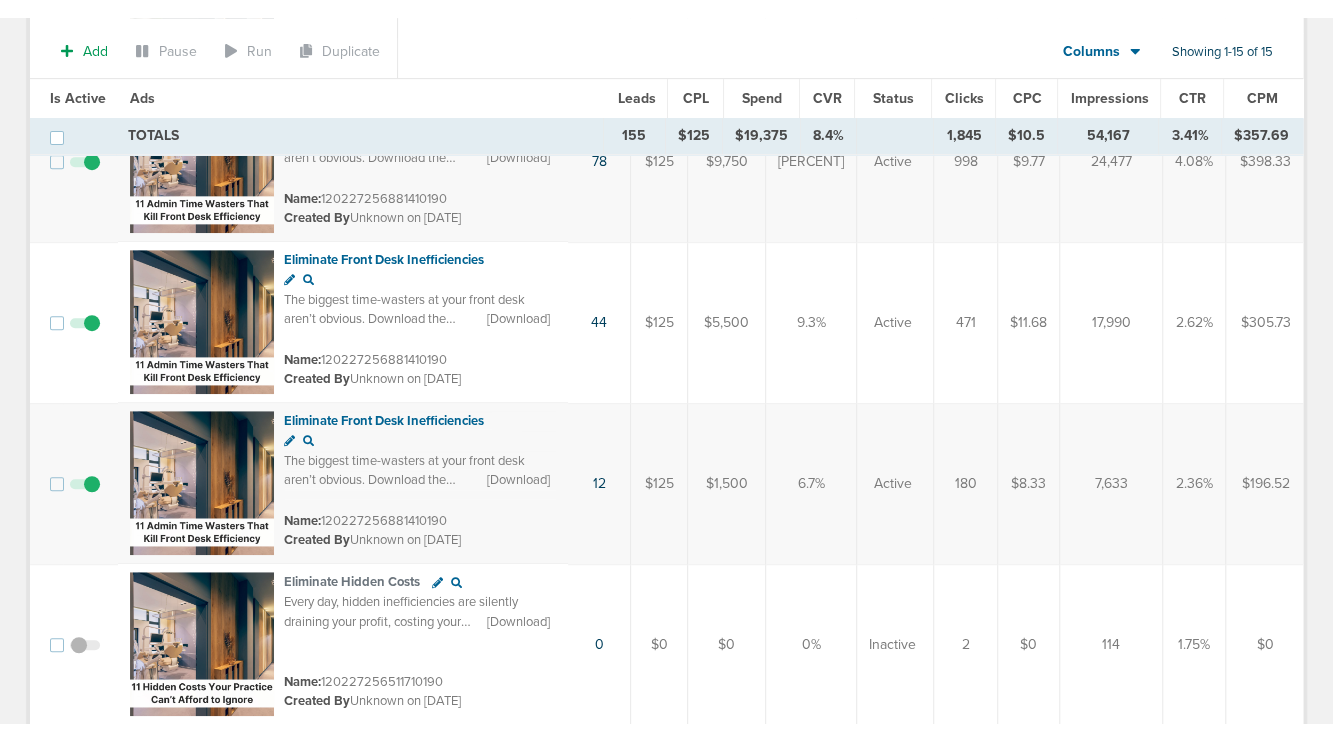 scroll, scrollTop: 0, scrollLeft: 0, axis: both 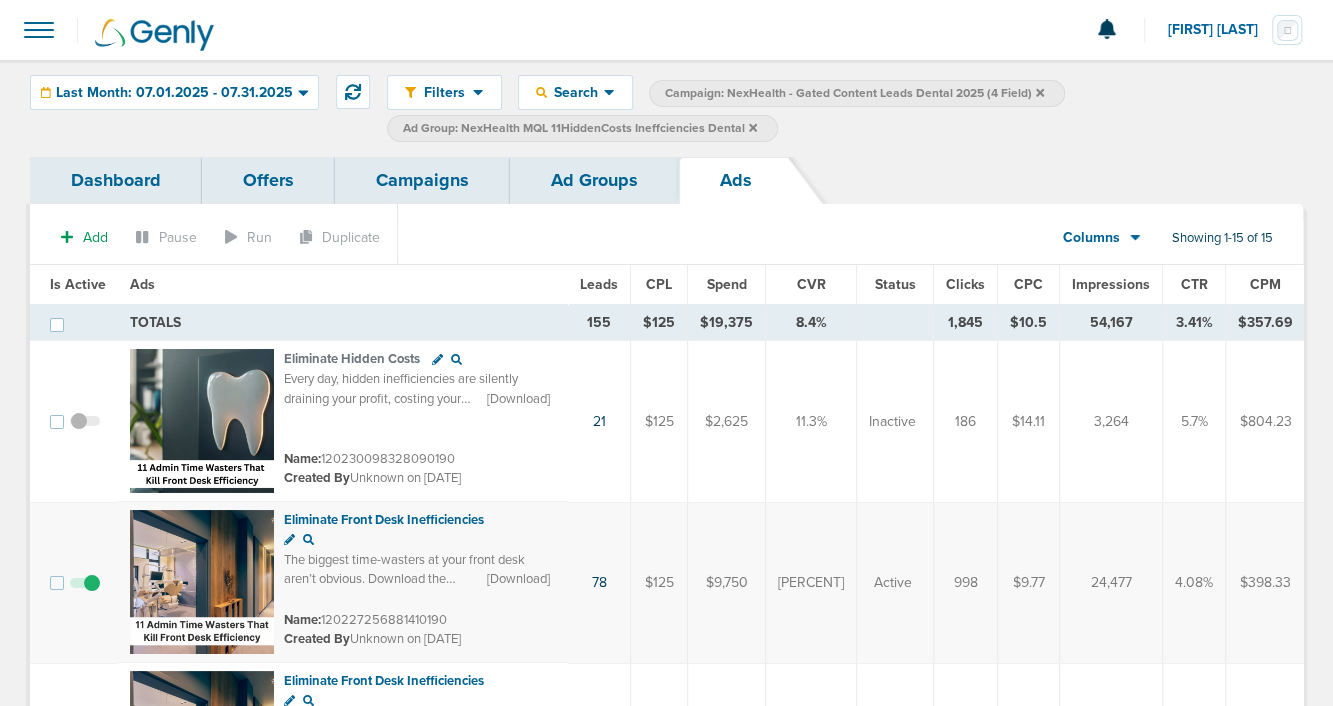 click on "155" at bounding box center [599, 323] 